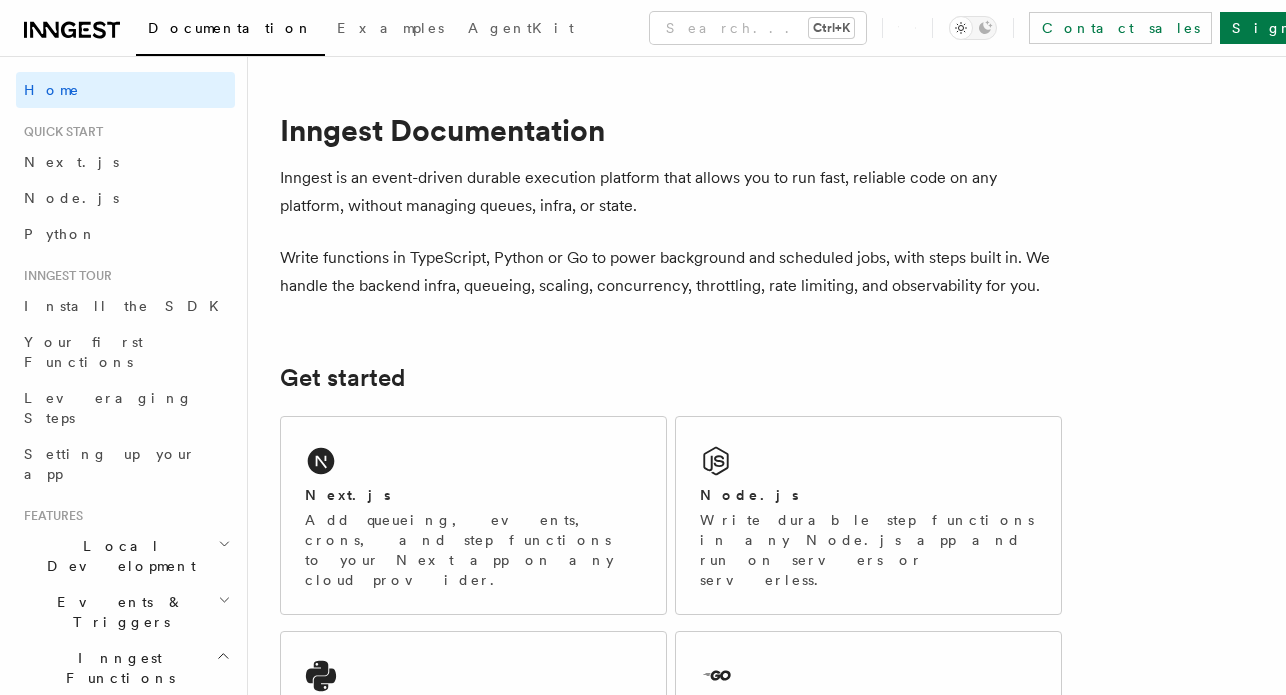 scroll, scrollTop: 0, scrollLeft: 0, axis: both 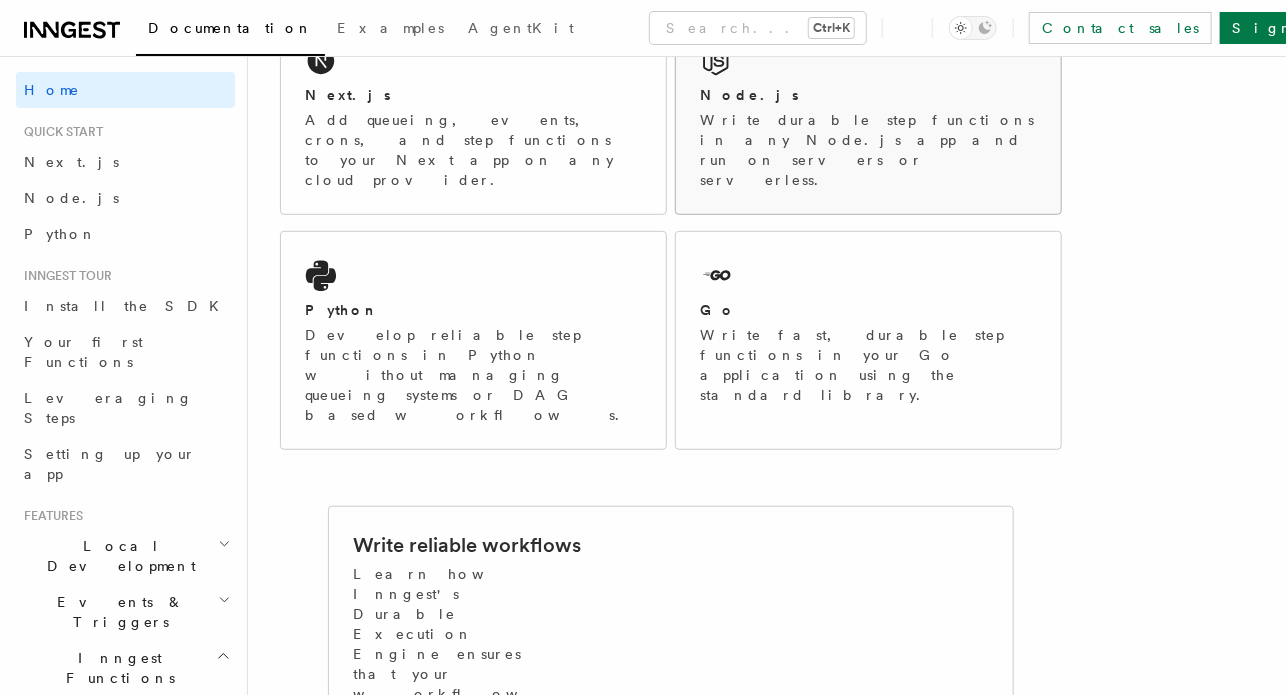 click on "Write durable step functions in any Node.js app and run on servers or serverless." at bounding box center [868, 150] 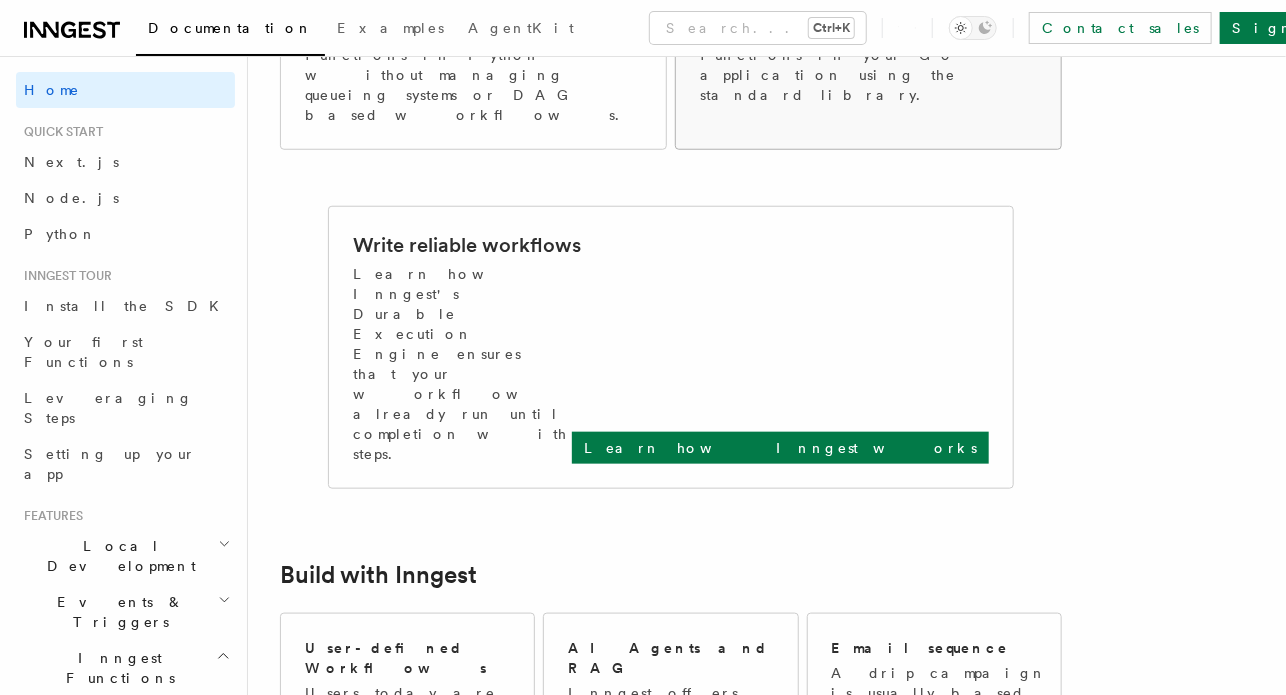 scroll, scrollTop: 300, scrollLeft: 0, axis: vertical 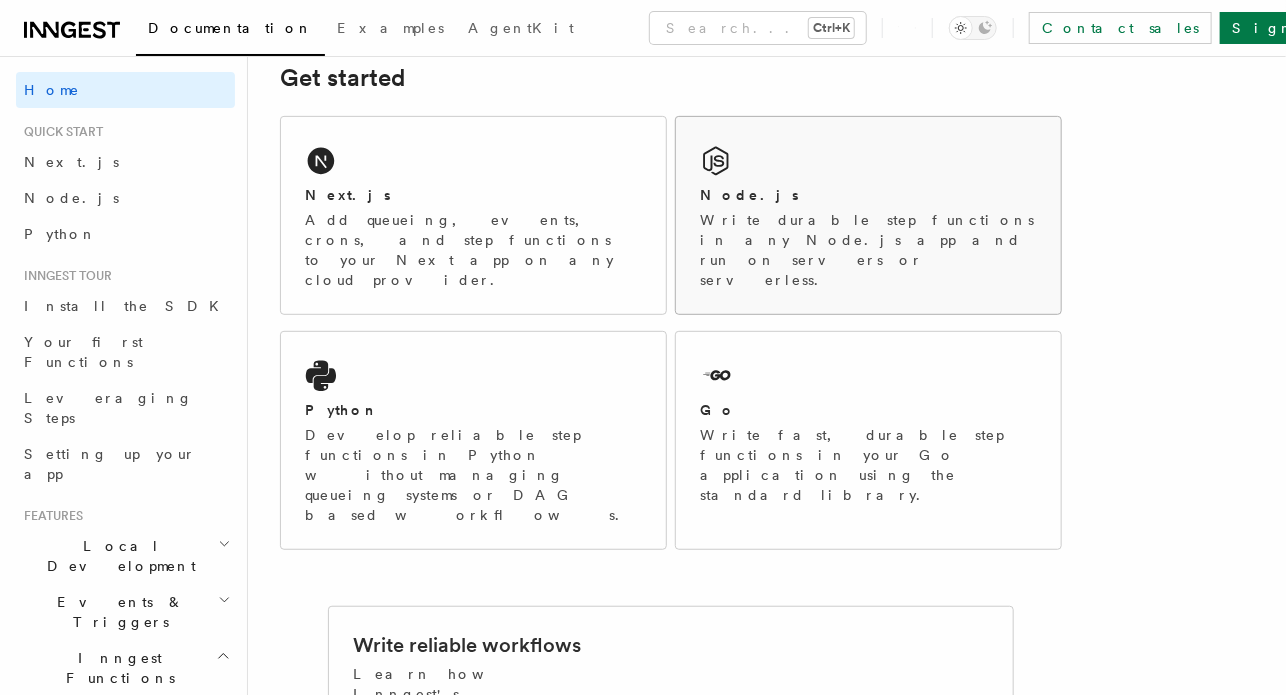 click on "Node.js" at bounding box center [868, 195] 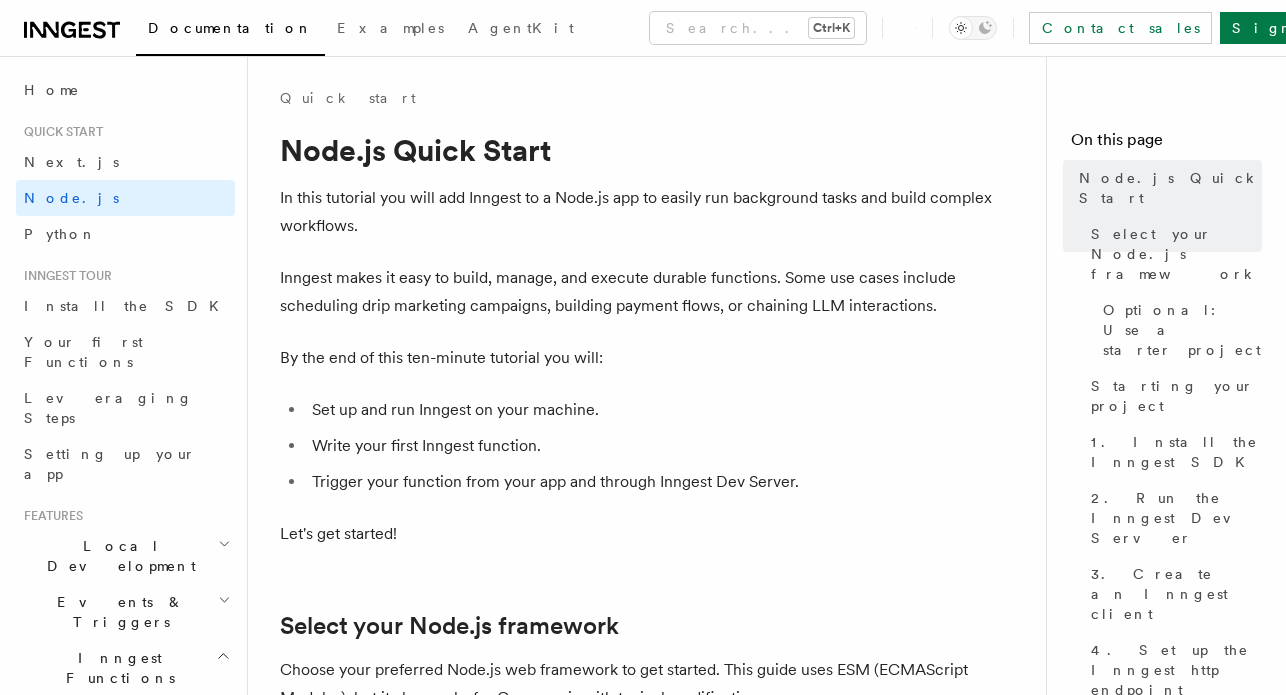 scroll, scrollTop: 0, scrollLeft: 0, axis: both 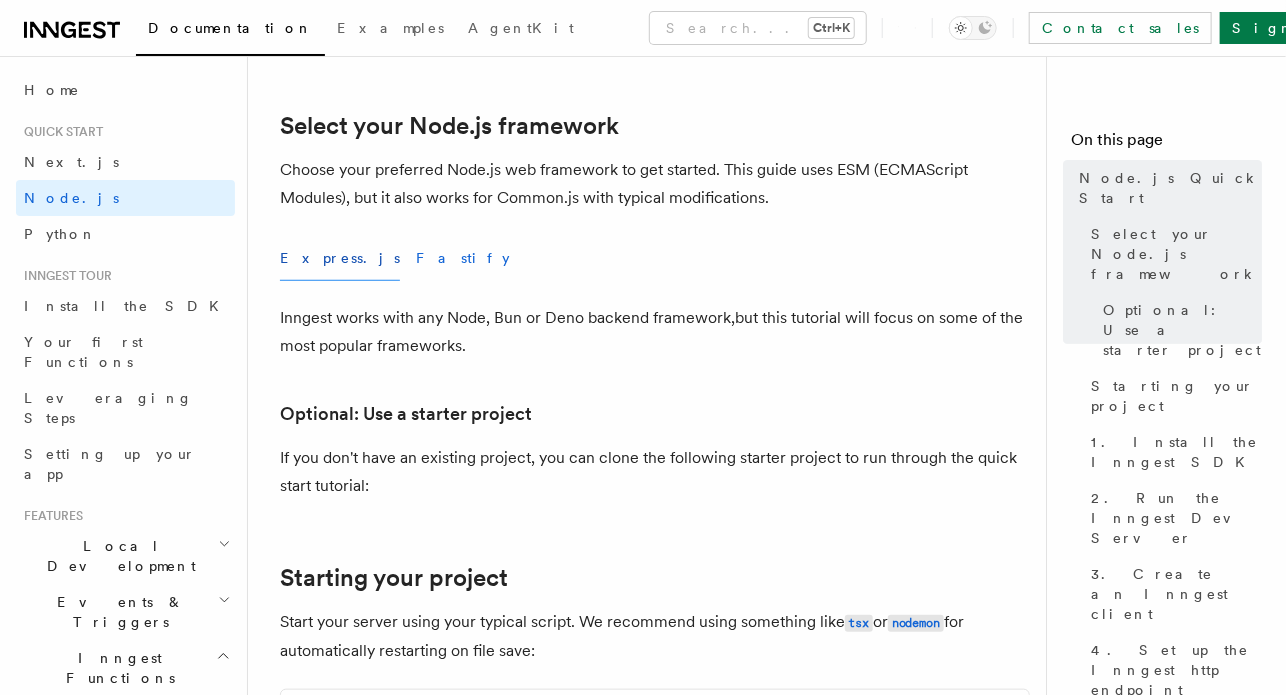 click on "Fastify" at bounding box center [463, 258] 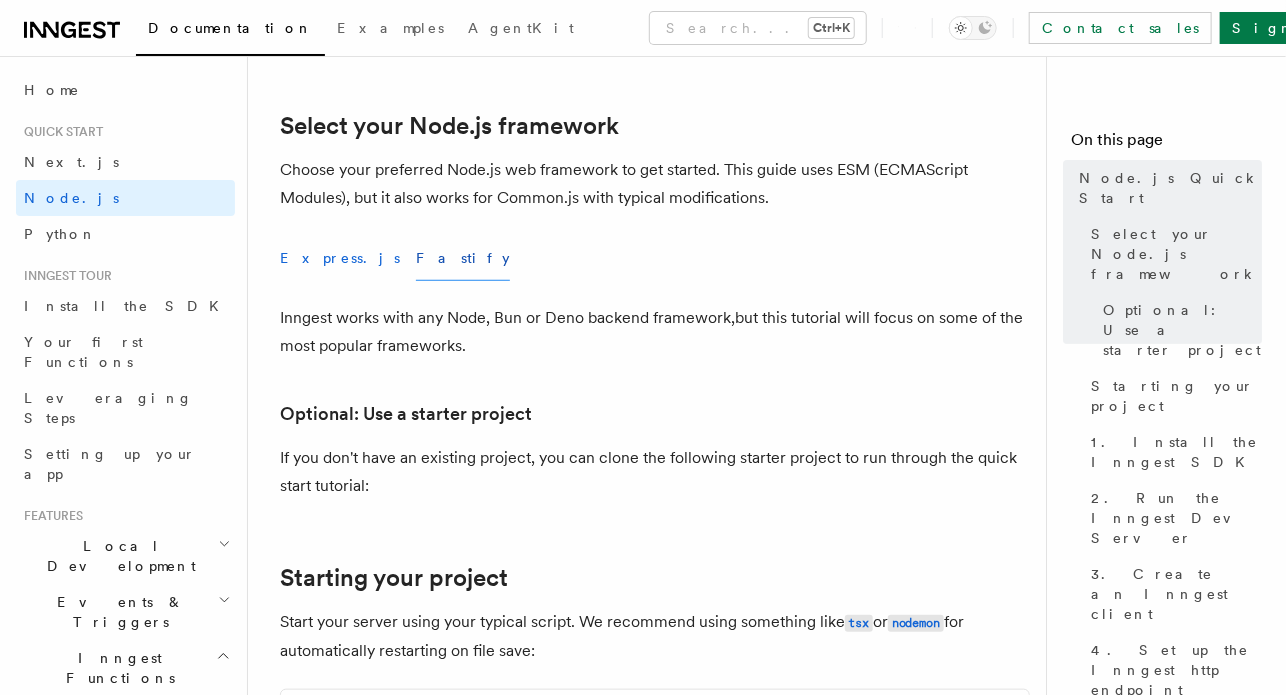 click on "Express.js" at bounding box center (340, 258) 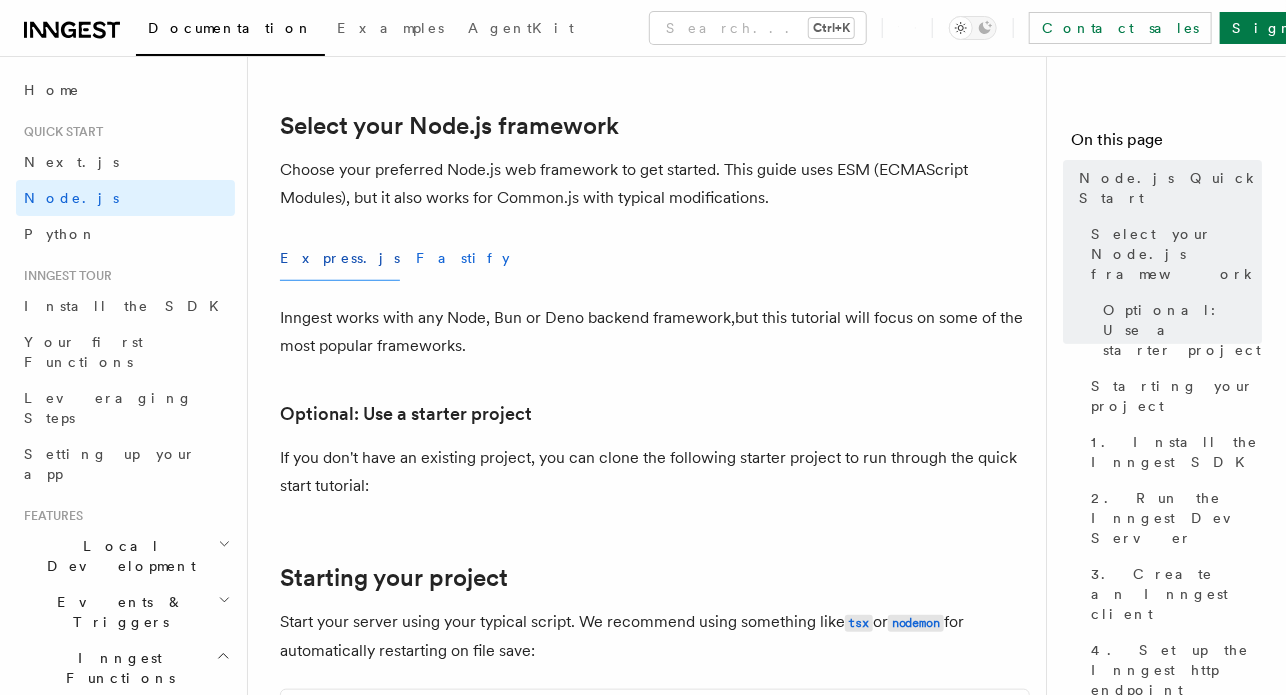 click on "Fastify" at bounding box center [463, 258] 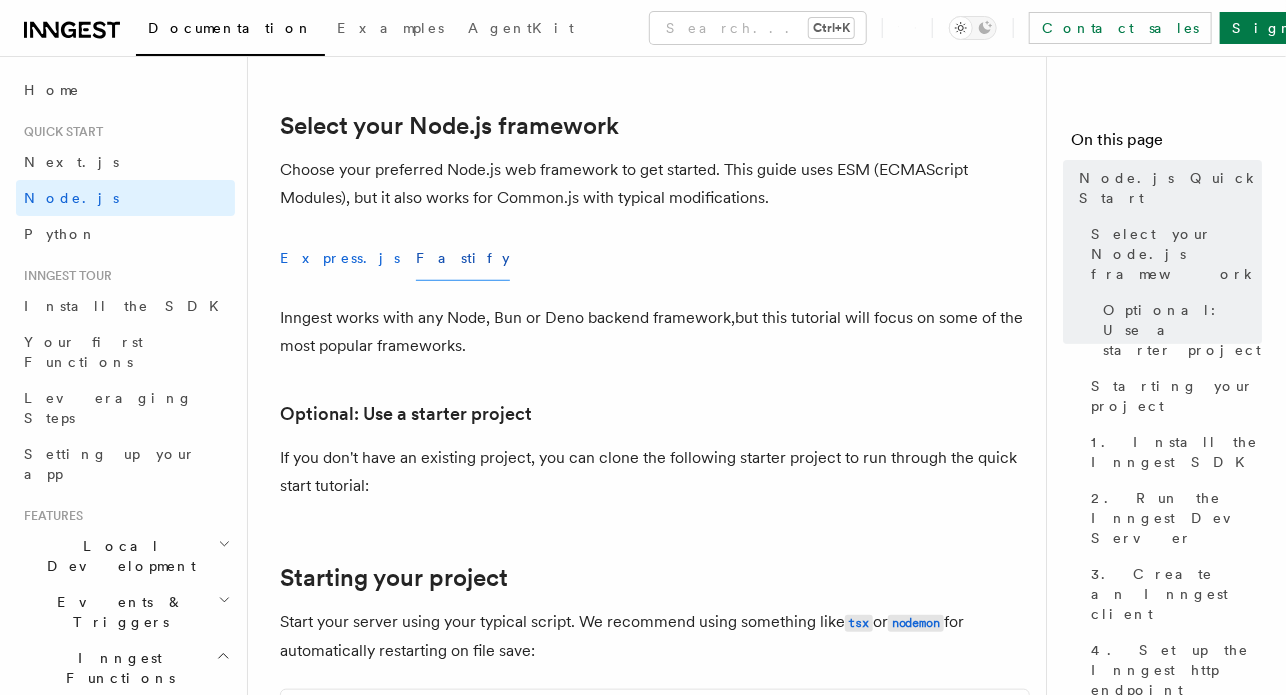 click on "Express.js" at bounding box center (340, 258) 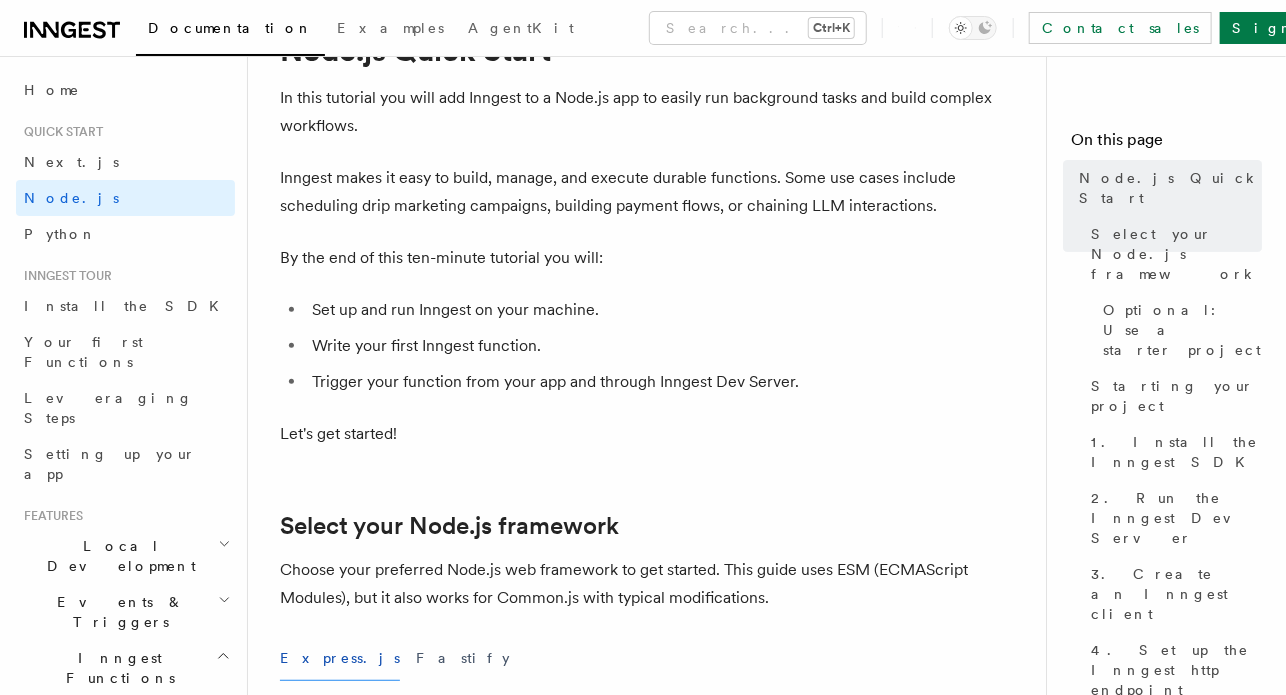 scroll, scrollTop: 0, scrollLeft: 0, axis: both 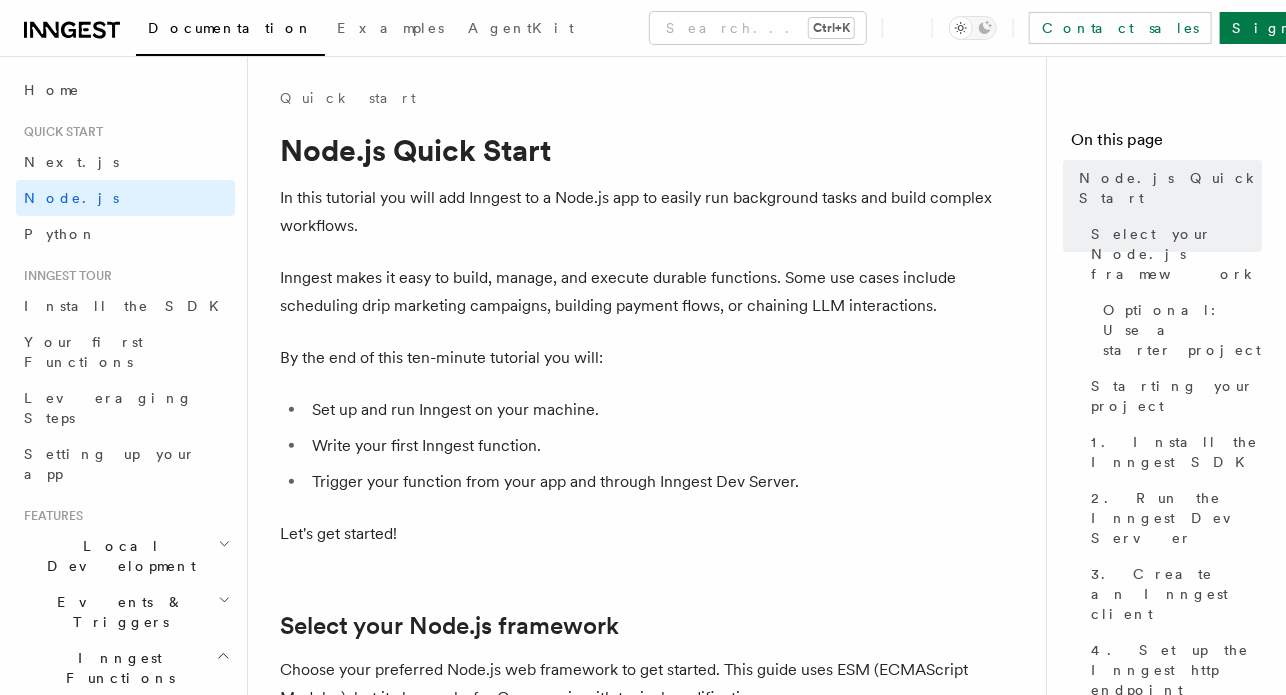 click on "Quick start" at bounding box center (125, 132) 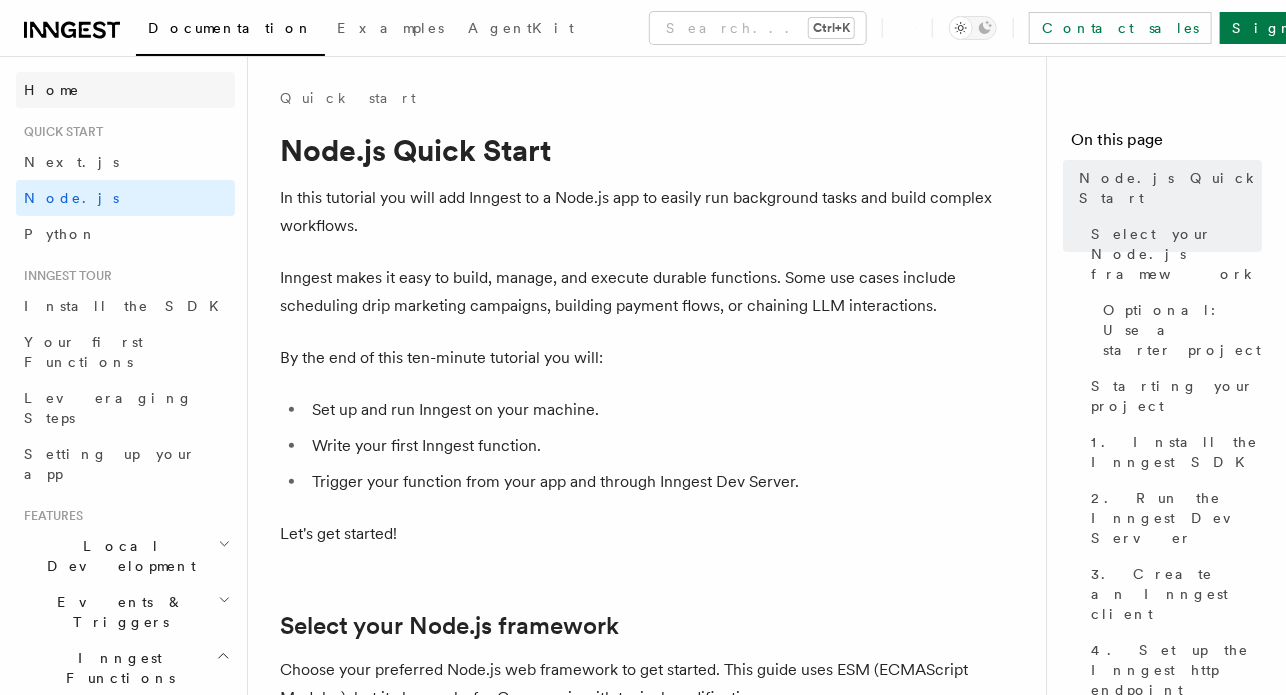 click on "Home" at bounding box center [52, 90] 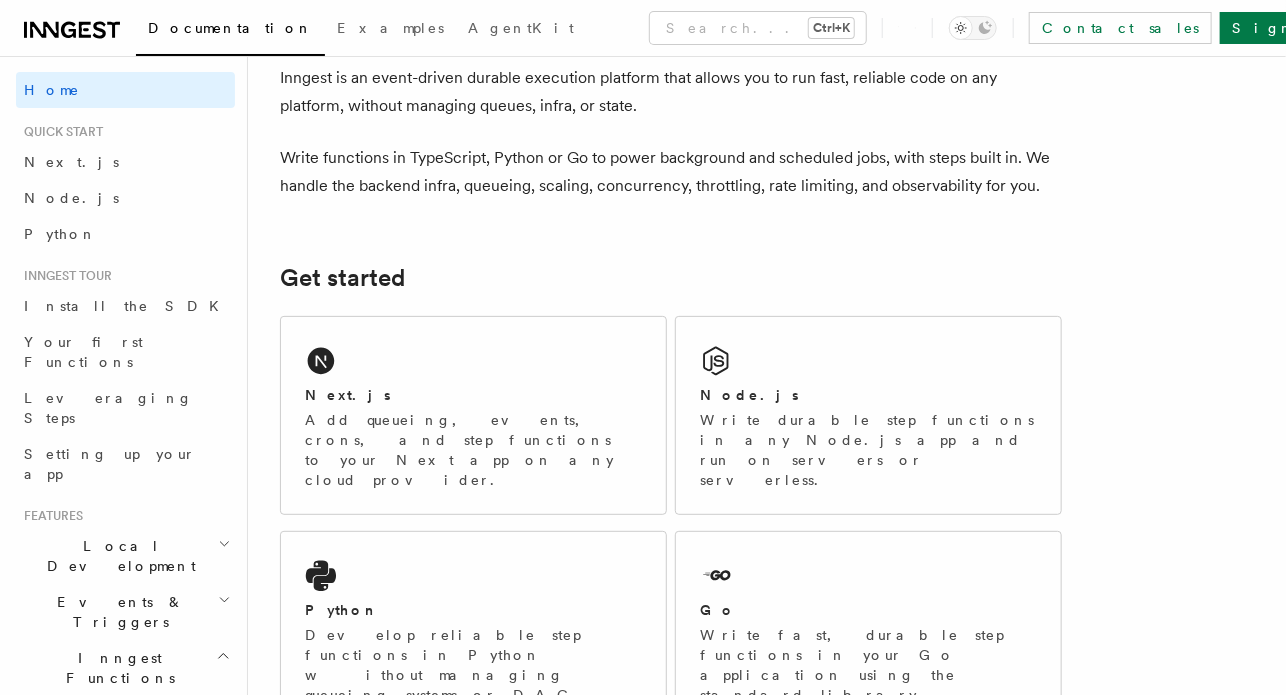 scroll, scrollTop: 0, scrollLeft: 0, axis: both 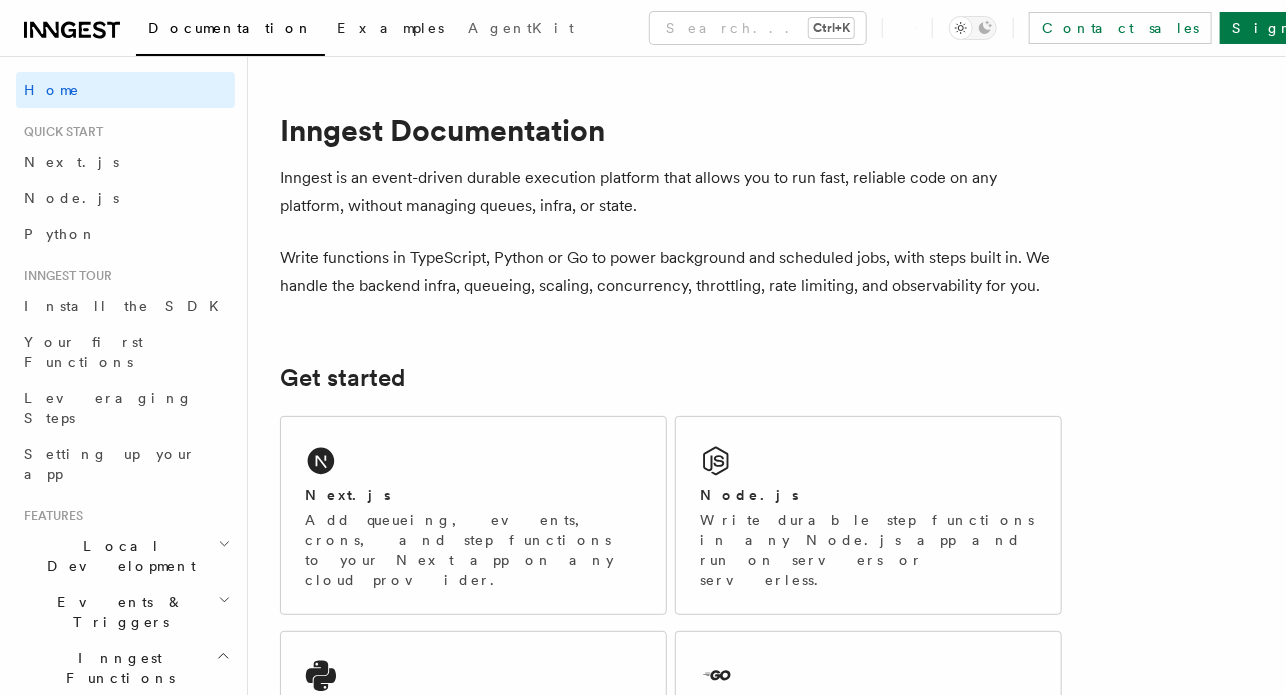 click on "Examples" at bounding box center (390, 28) 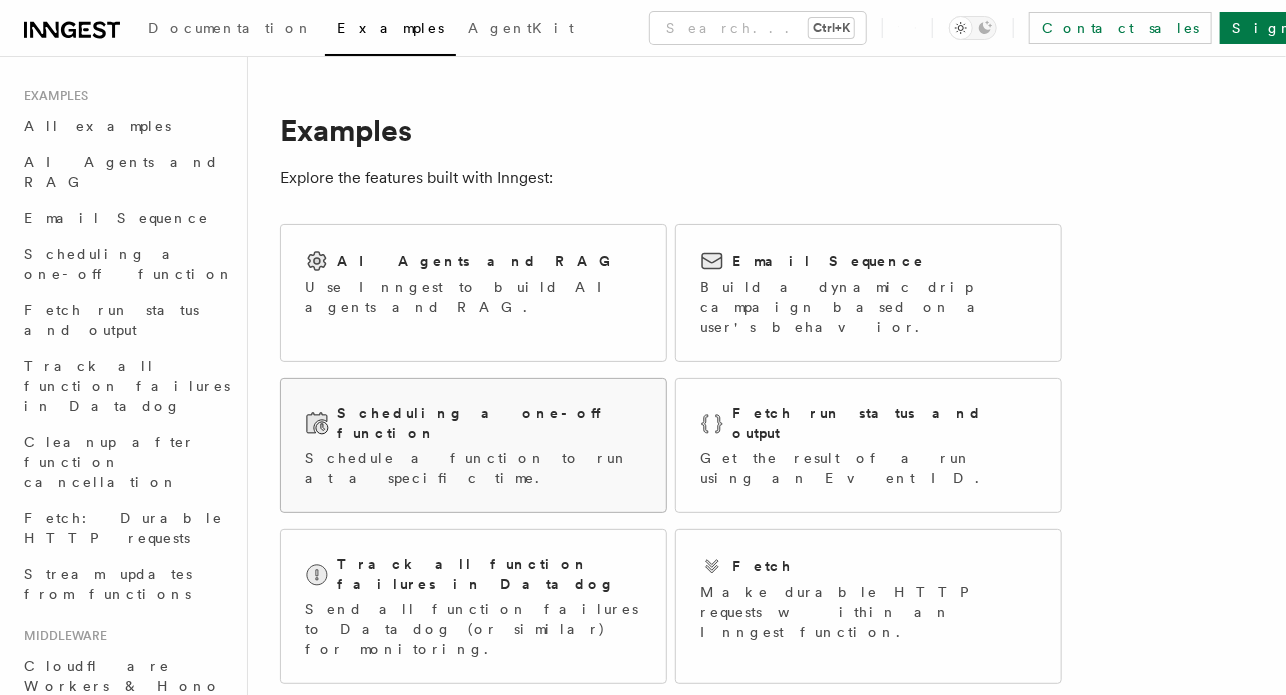 scroll, scrollTop: 100, scrollLeft: 0, axis: vertical 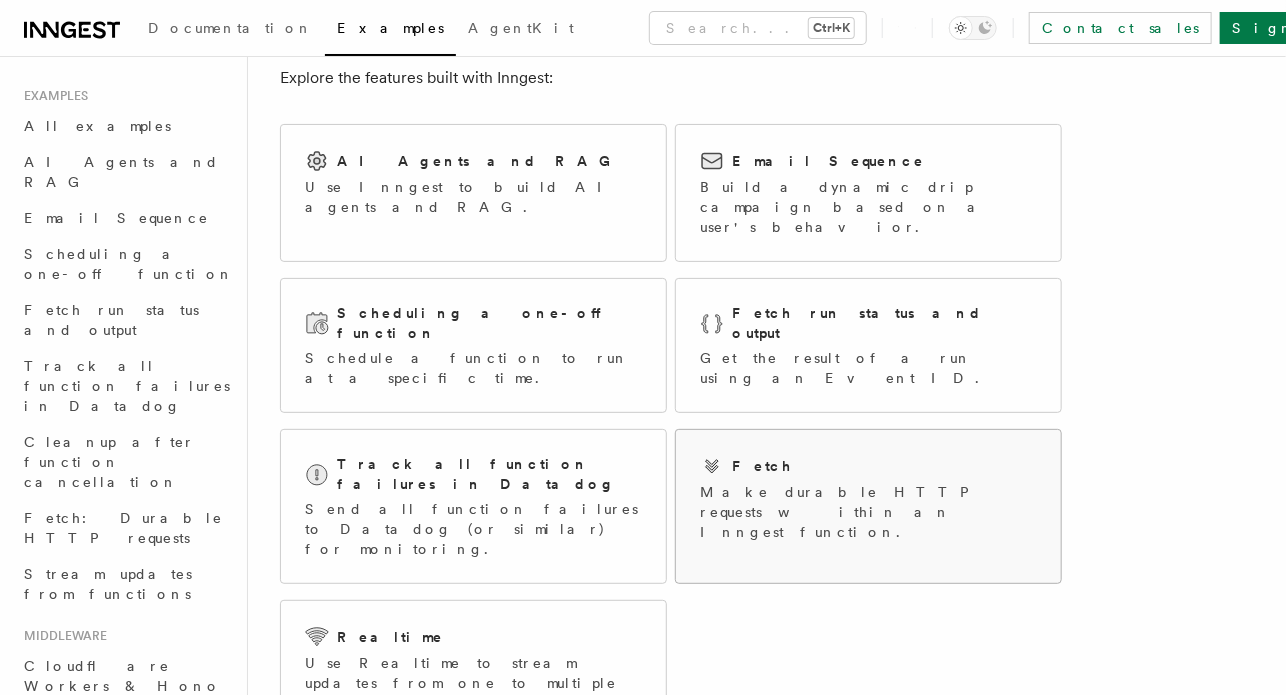 click on "Make durable HTTP requests within an Inngest function." at bounding box center [868, 512] 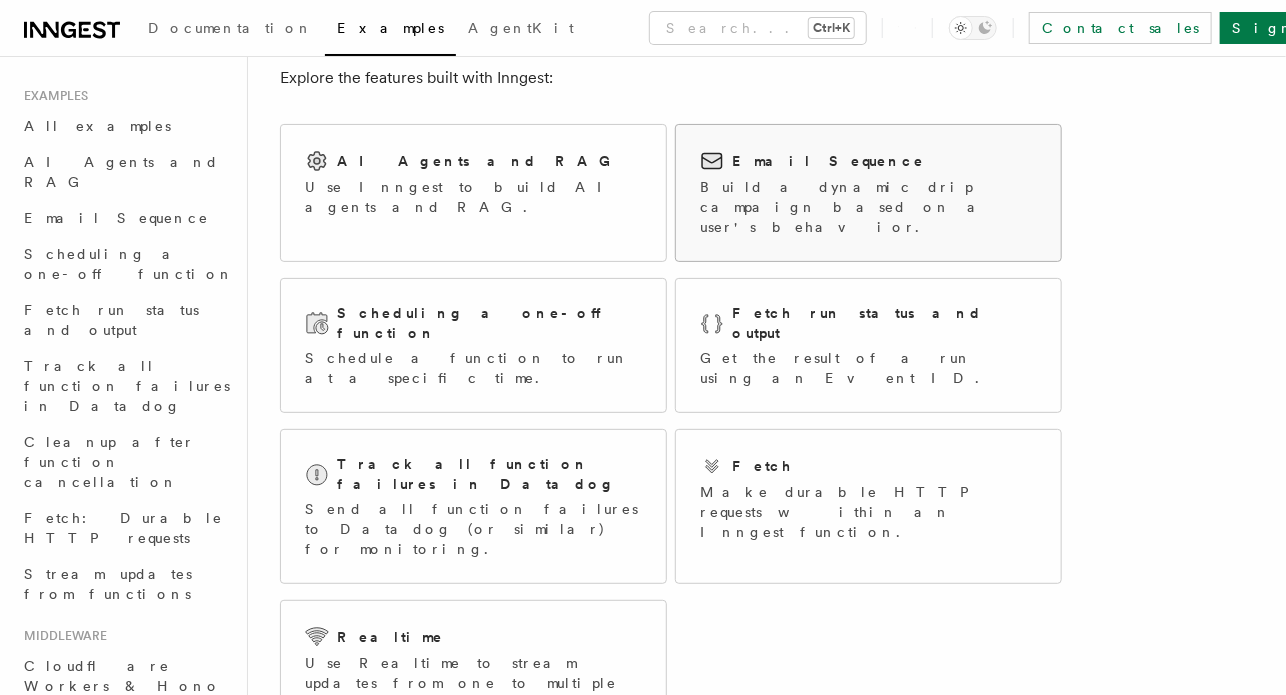 click on "Build a dynamic drip campaign based on a user's behavior." at bounding box center (868, 207) 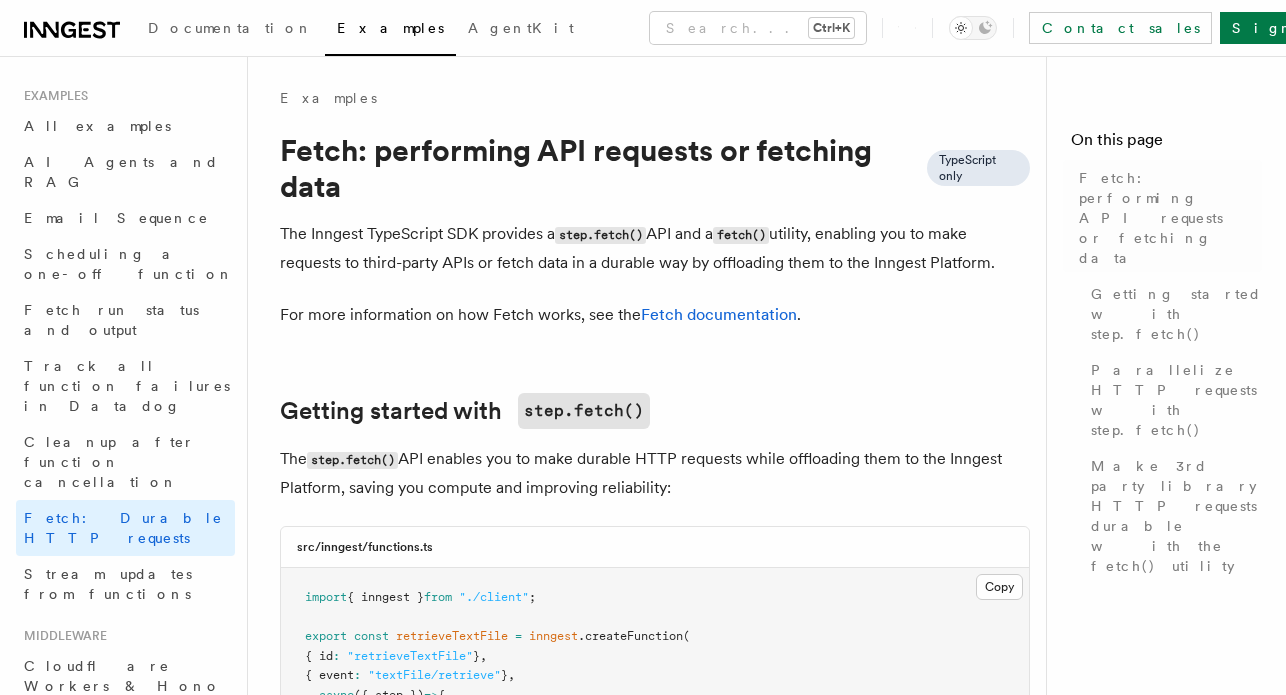 scroll, scrollTop: 0, scrollLeft: 0, axis: both 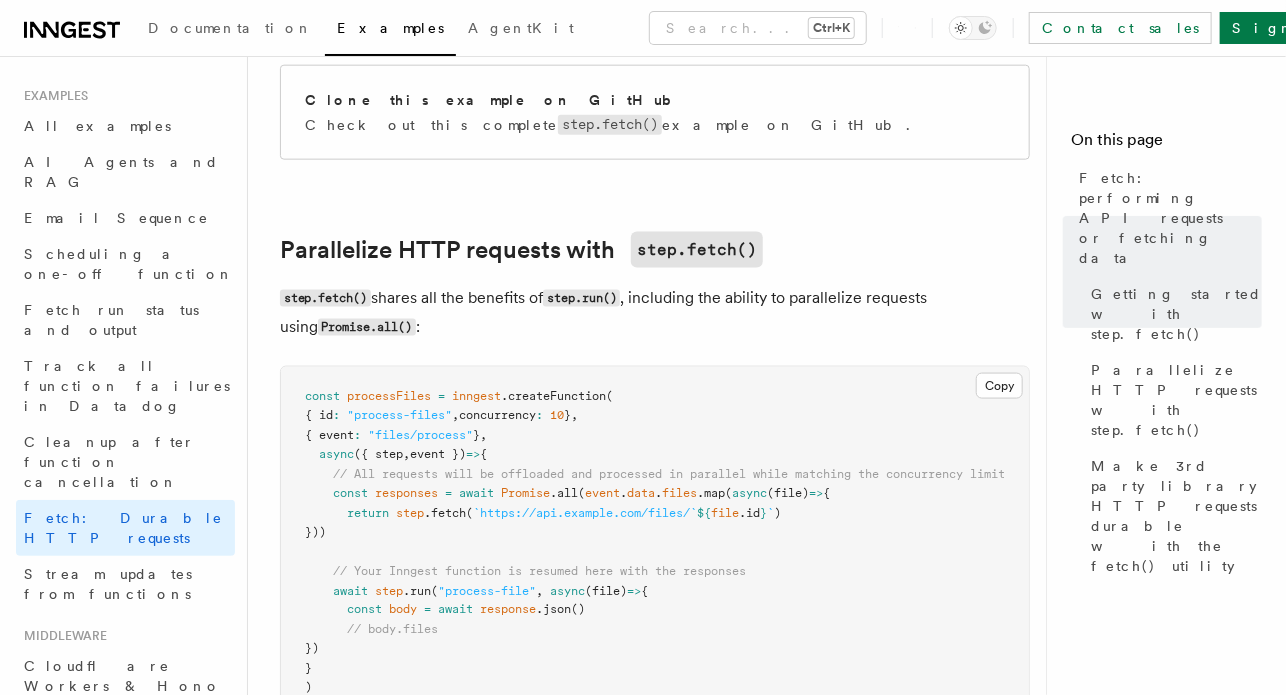 drag, startPoint x: 886, startPoint y: 104, endPoint x: 776, endPoint y: 202, distance: 147.32277 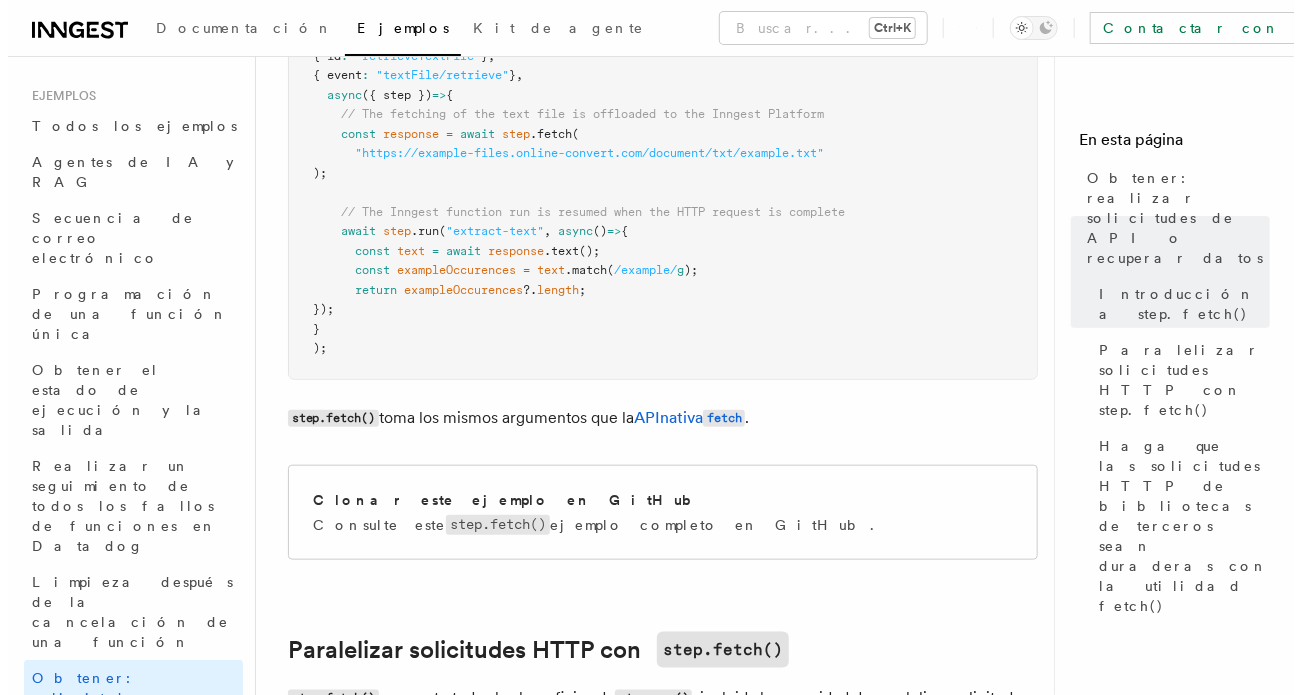 scroll, scrollTop: 0, scrollLeft: 0, axis: both 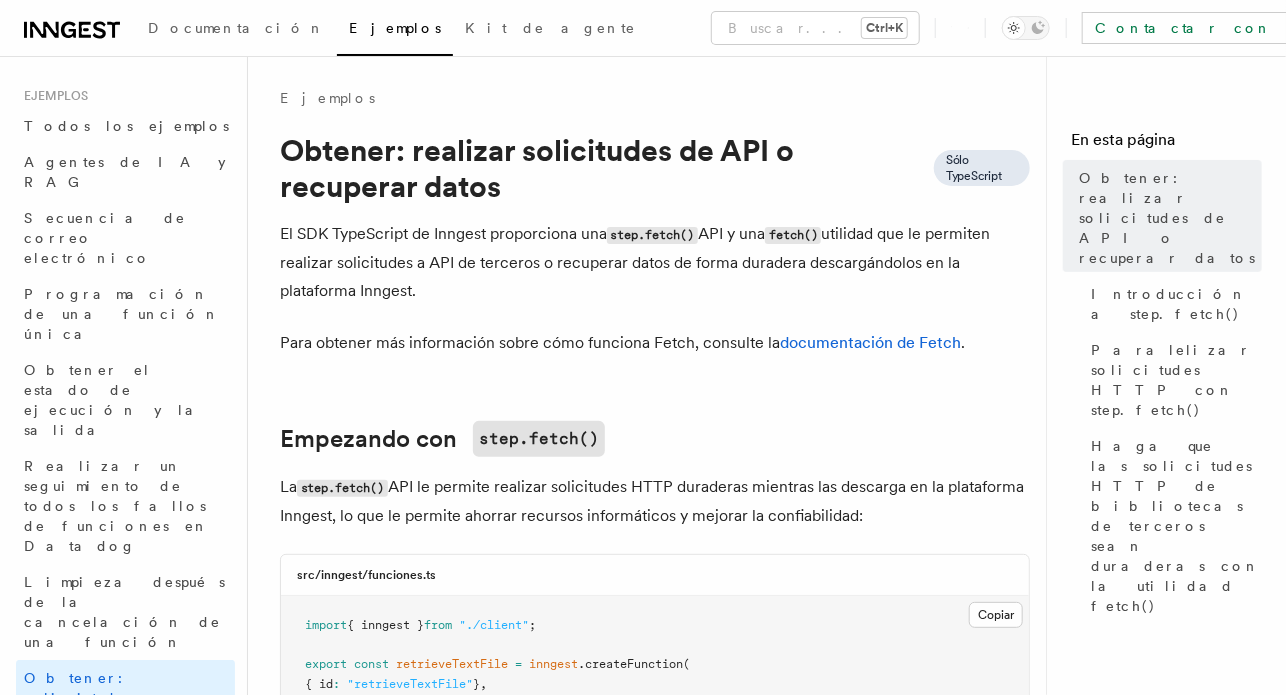 click on "Ejemplos Obtener: realizar solicitudes de API o recuperar datos Sólo TypeScript
El SDK TypeScript de Inngest proporciona una  step.fetch() API y una  fetch() utilidad que le permiten realizar solicitudes a API de terceros o recuperar datos de forma duradera descargándolos en la plataforma Inngest.
Para obtener más información sobre cómo funciona Fetch, consulte la  documentación de Fetch  .
Empezando con step.fetch()
La  step.fetch() API le permite realizar solicitudes HTTP duraderas mientras las descarga en la plataforma Inngest, lo que le permite ahorrar recursos informáticos y mejorar la confiabilidad:
src/inngest/funciones.ts Copiar Copiado import  { inngest }  from   "./client" ;
export   const   retrieveTextFile   =   inngest .createFunction (
{ id :   "retrieveTextFile"  } ,
{ event :   "textFile/retrieve"  } ,
async  ({ step })  =>  {
// The fetching of the text file is offloaded to the Inngest Platform
const   response   =   await   step .fetch (" at bounding box center [655, 1552] 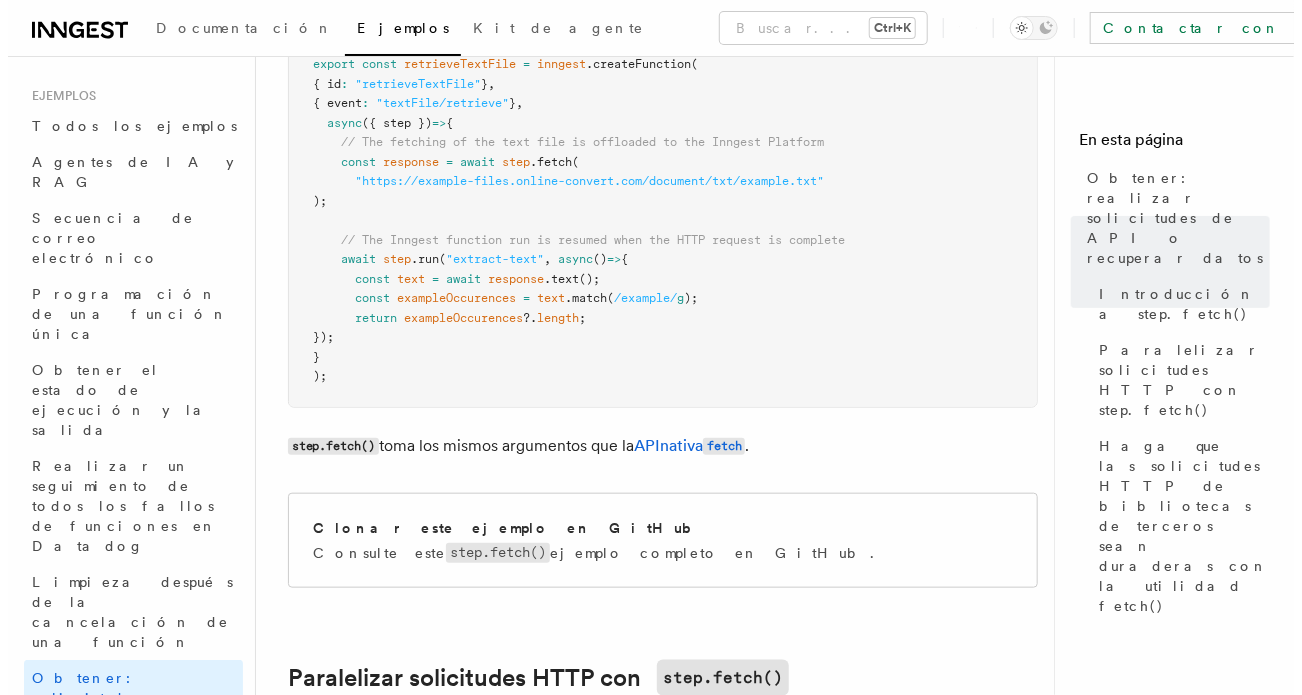 scroll, scrollTop: 0, scrollLeft: 0, axis: both 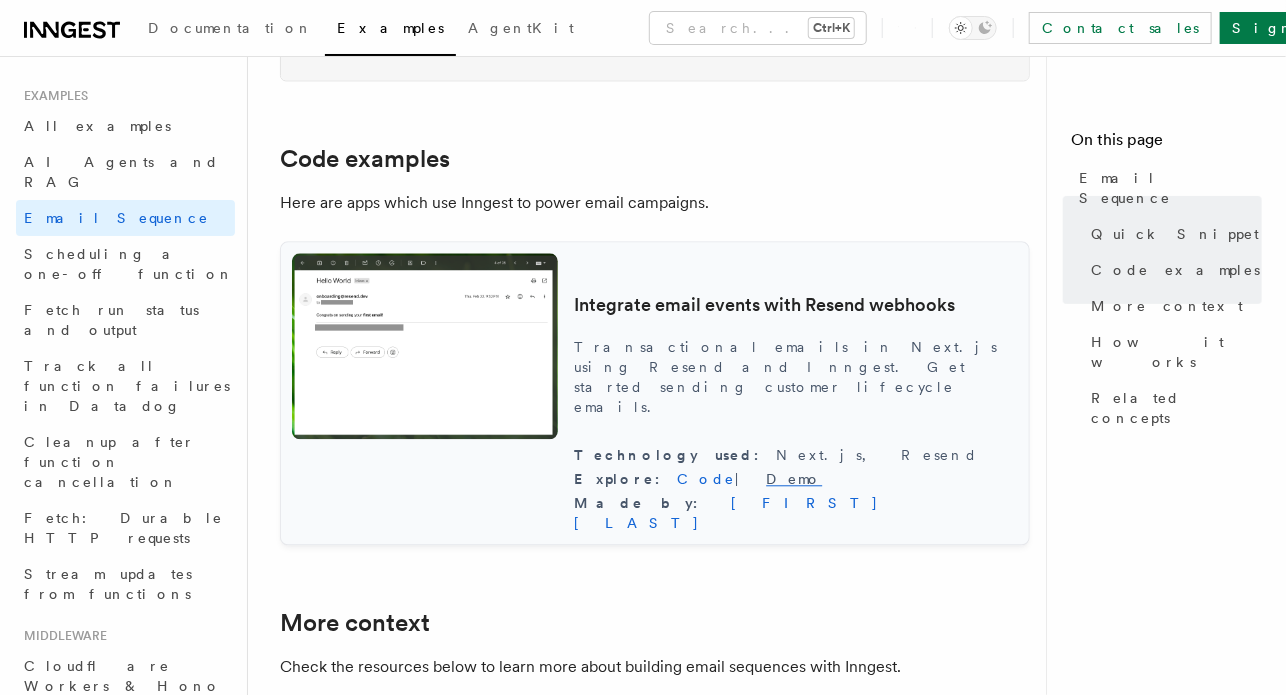 click on "Demo" at bounding box center [794, 479] 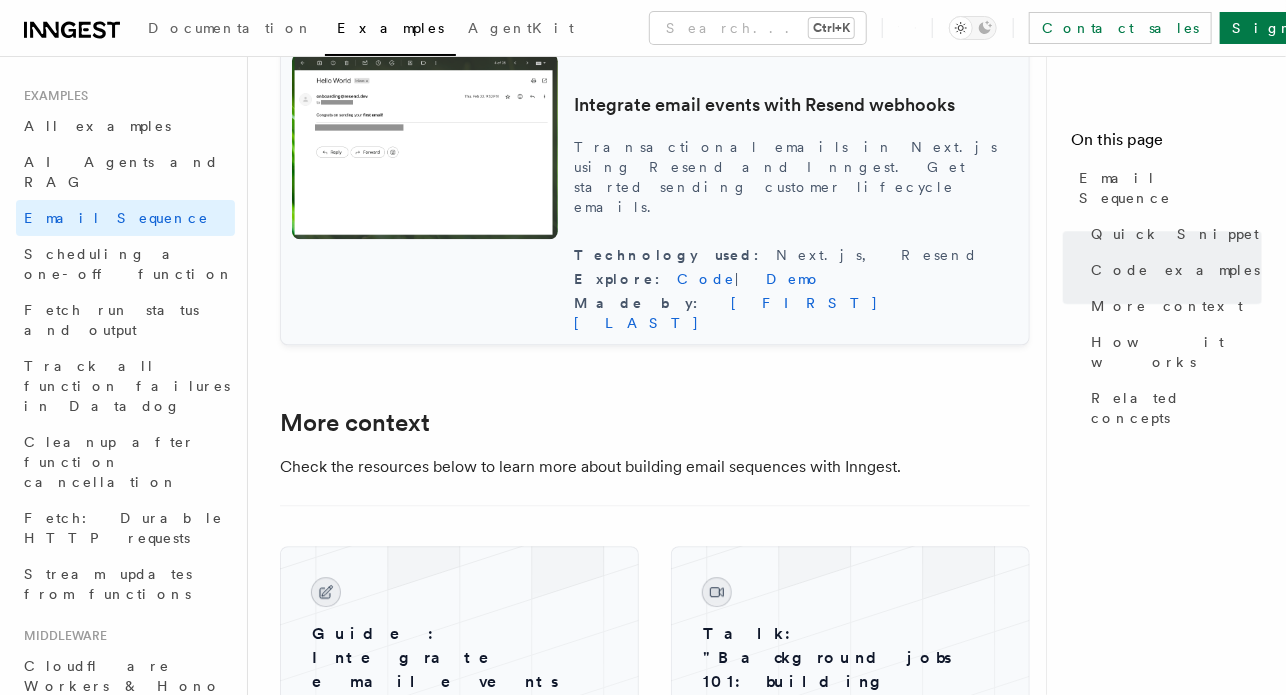 scroll, scrollTop: 2200, scrollLeft: 0, axis: vertical 